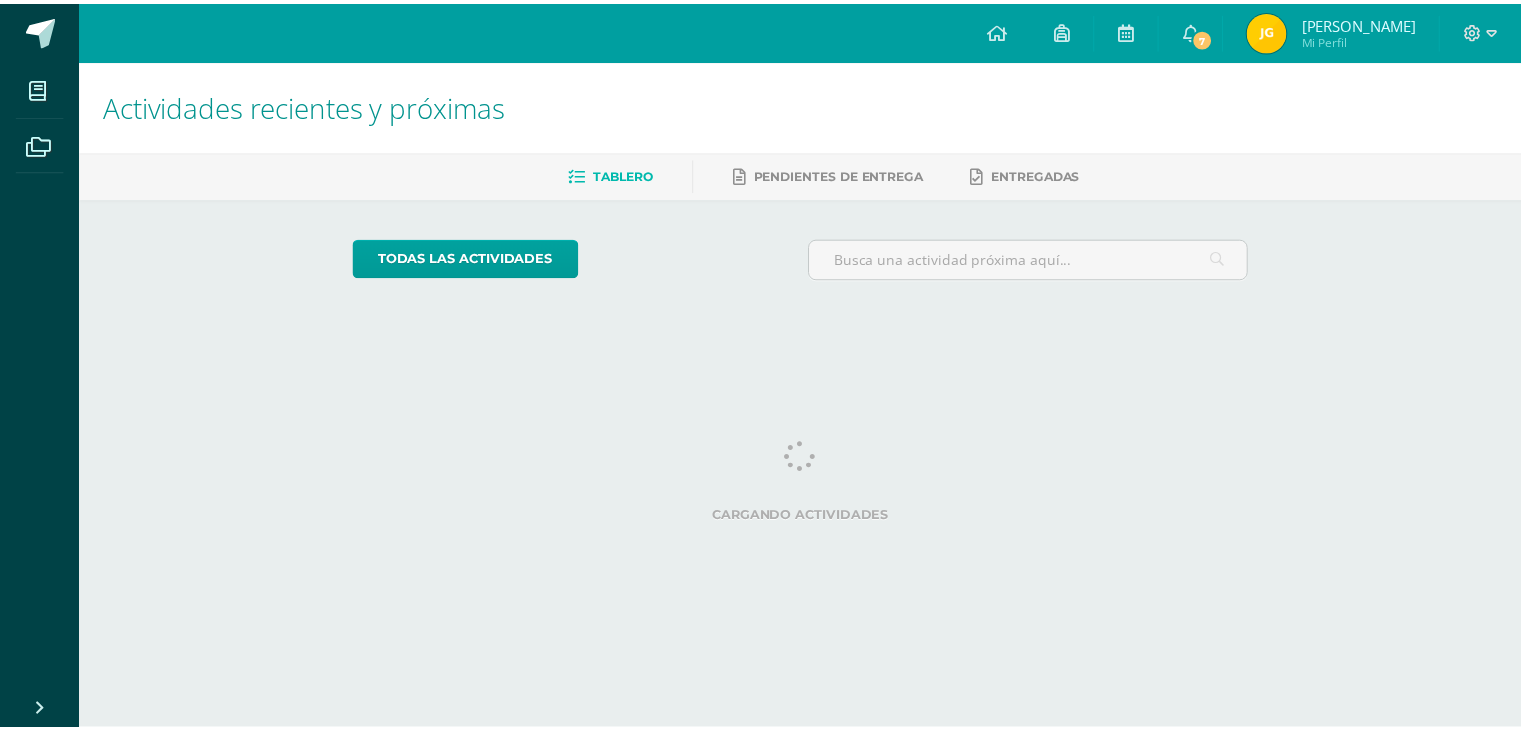 scroll, scrollTop: 0, scrollLeft: 0, axis: both 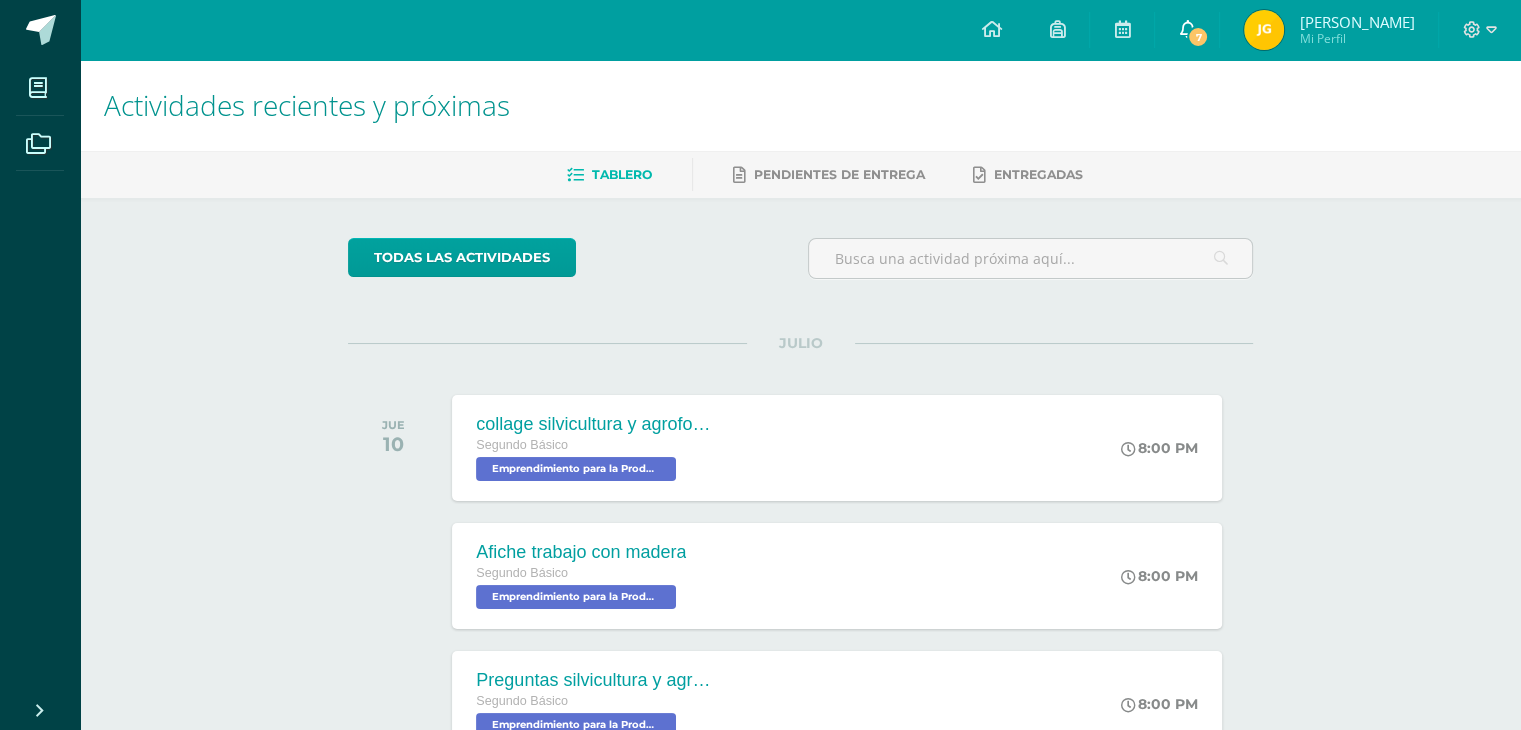 click on "7" at bounding box center (1187, 30) 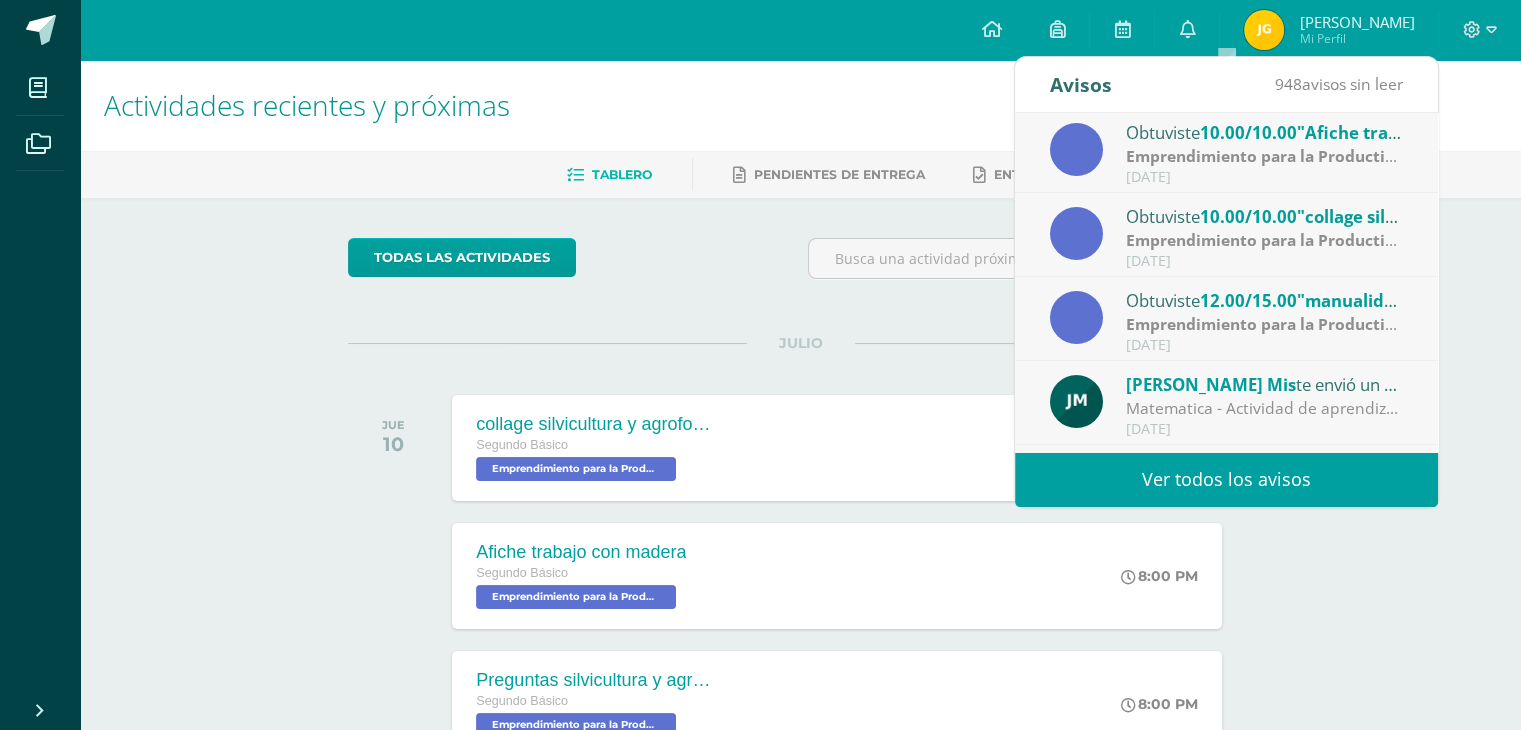scroll, scrollTop: 170, scrollLeft: 0, axis: vertical 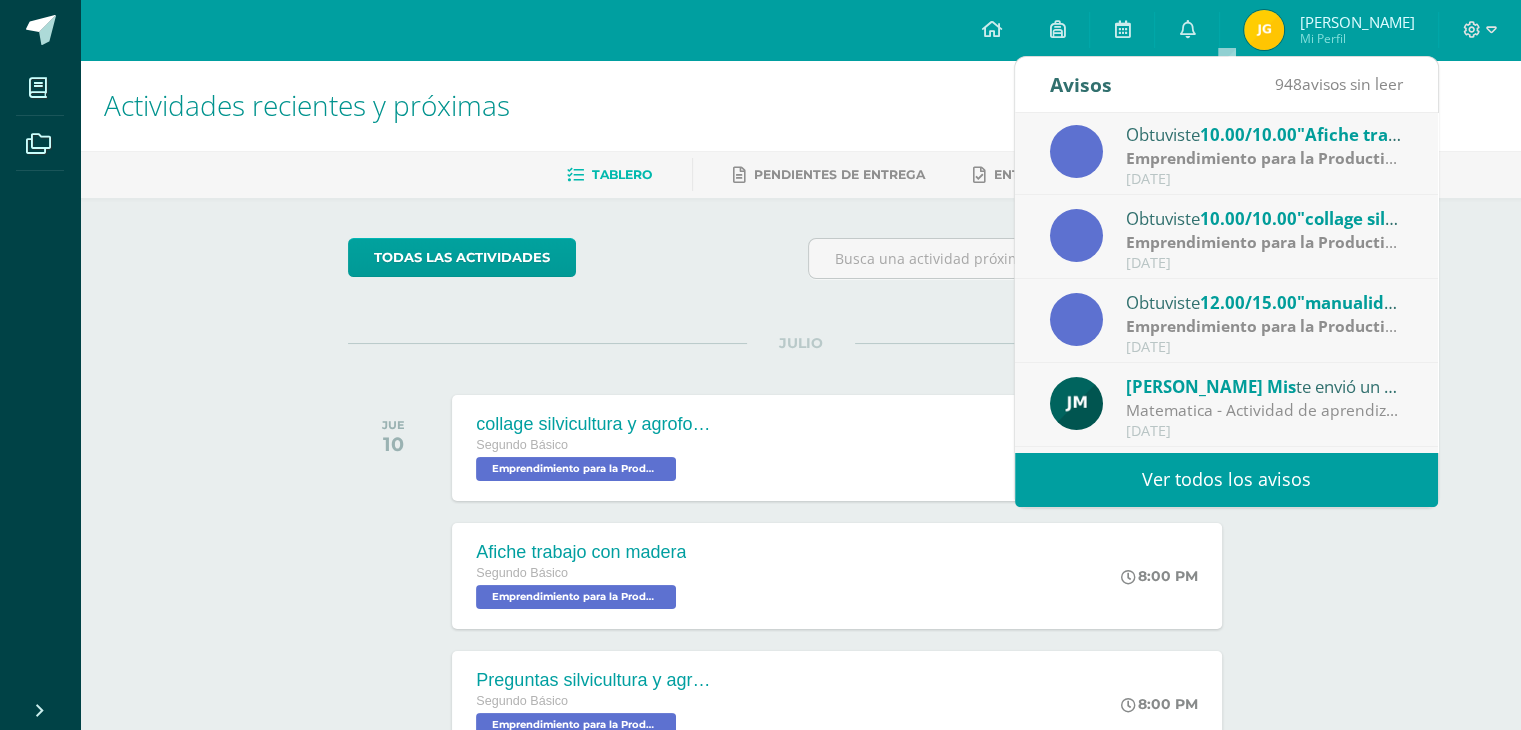 click on ""manualidad [DATE]"" at bounding box center [1384, 302] 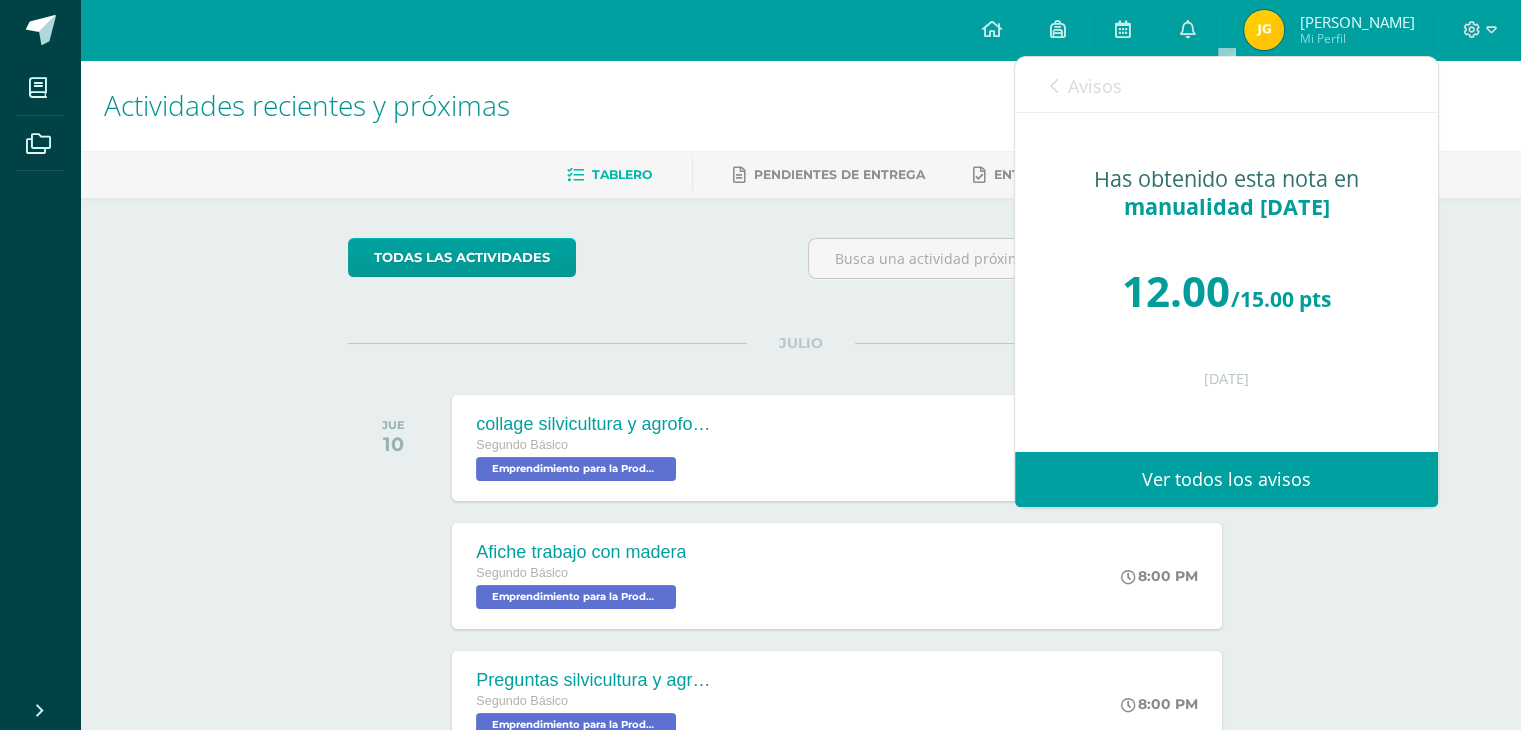 click on "Avisos" at bounding box center [1086, 85] 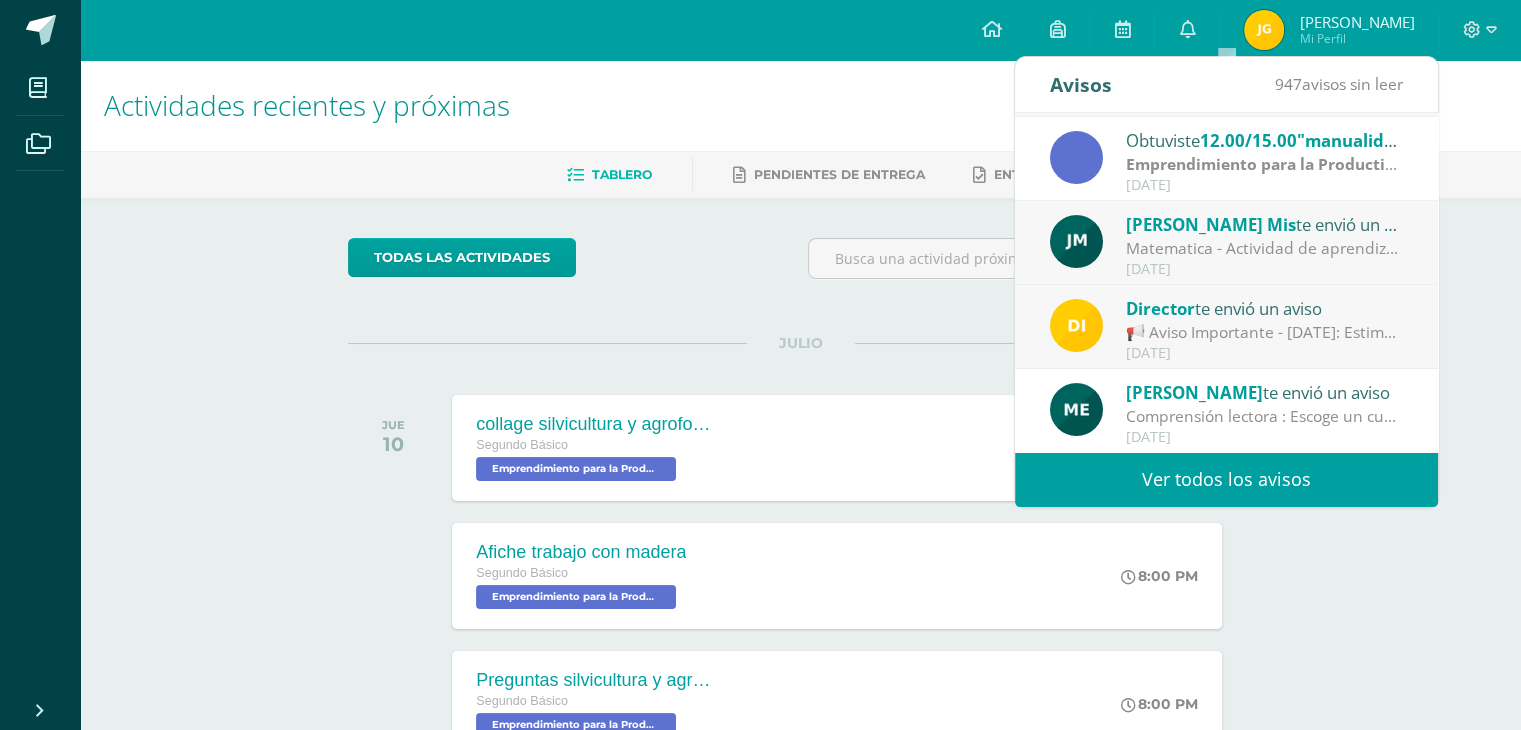 scroll, scrollTop: 332, scrollLeft: 0, axis: vertical 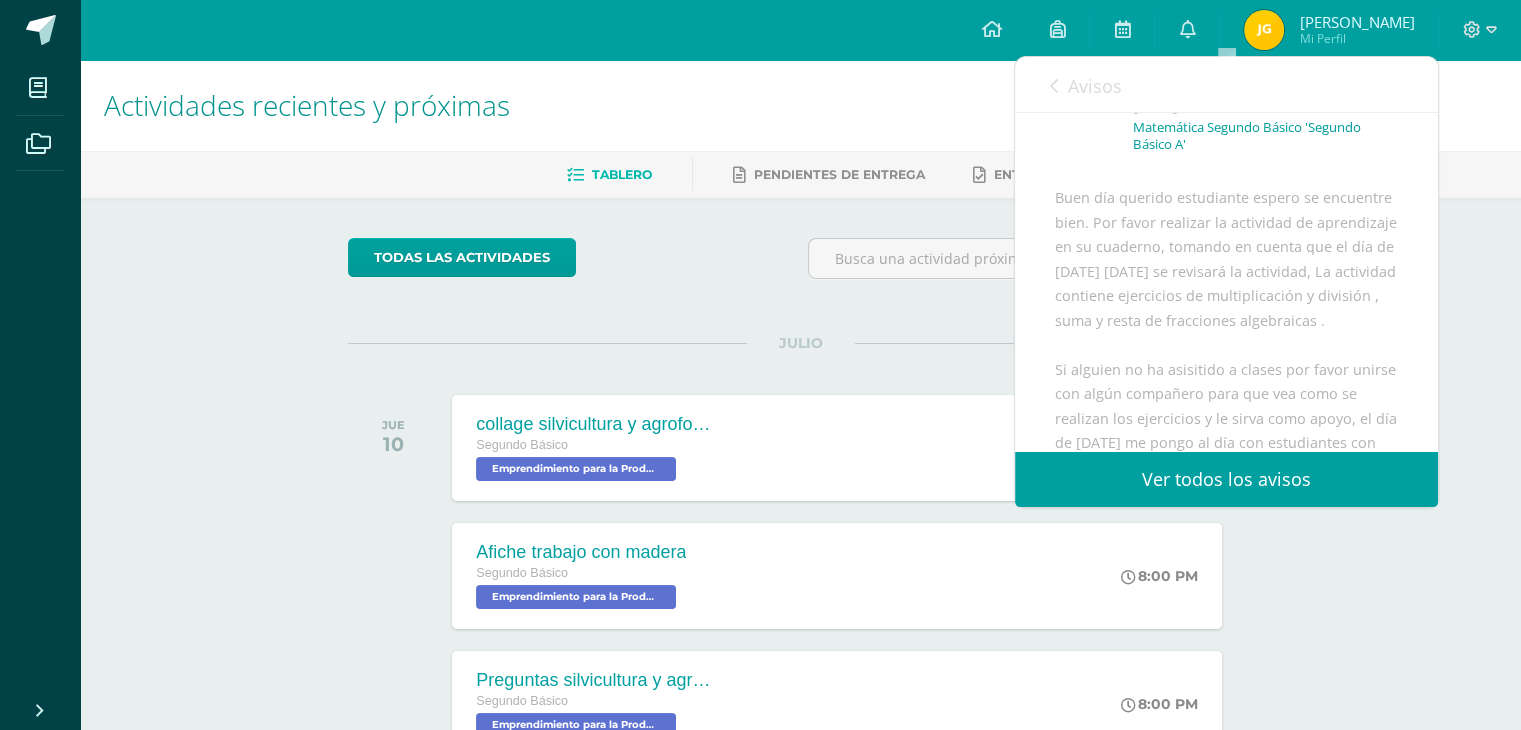 click on "Avisos" at bounding box center [1086, 85] 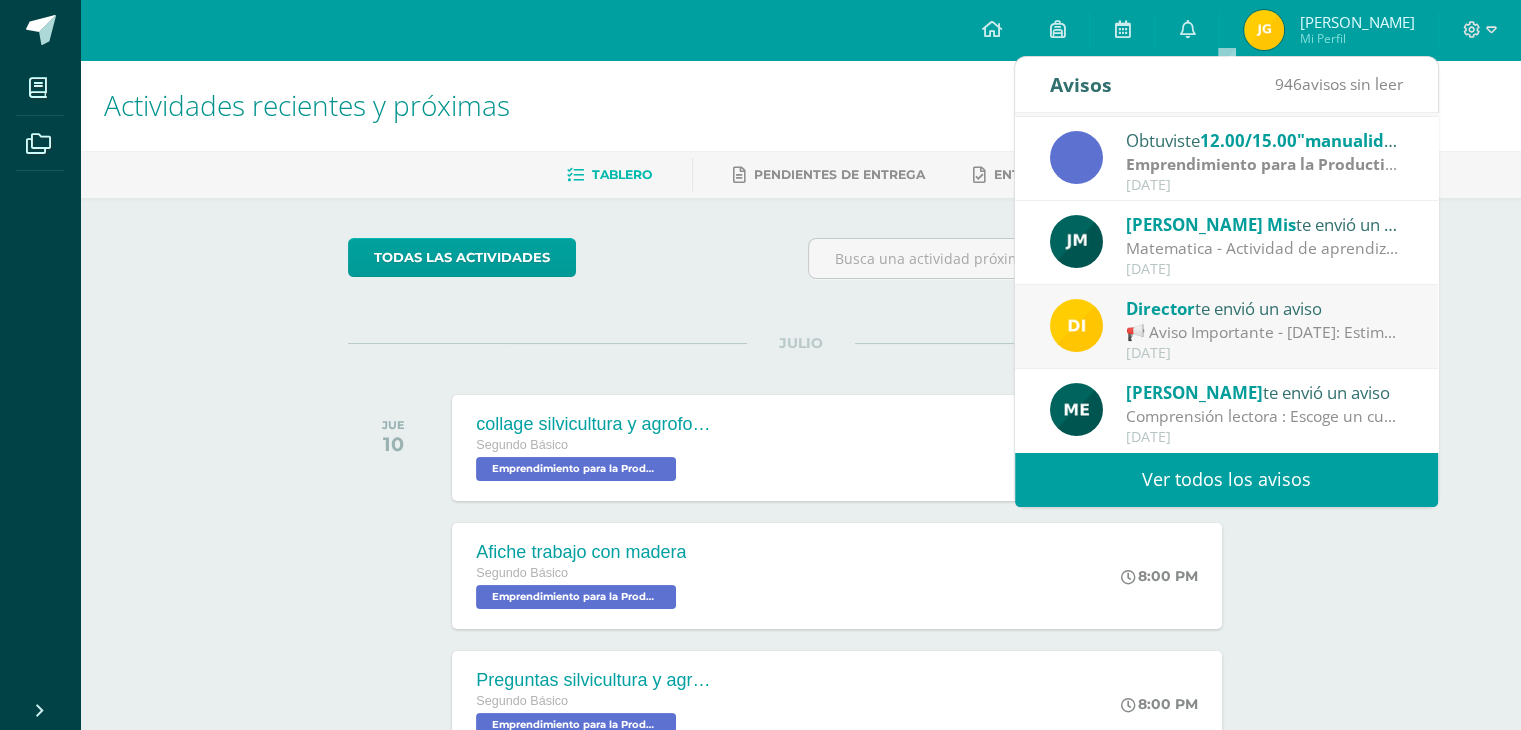 scroll, scrollTop: 332, scrollLeft: 0, axis: vertical 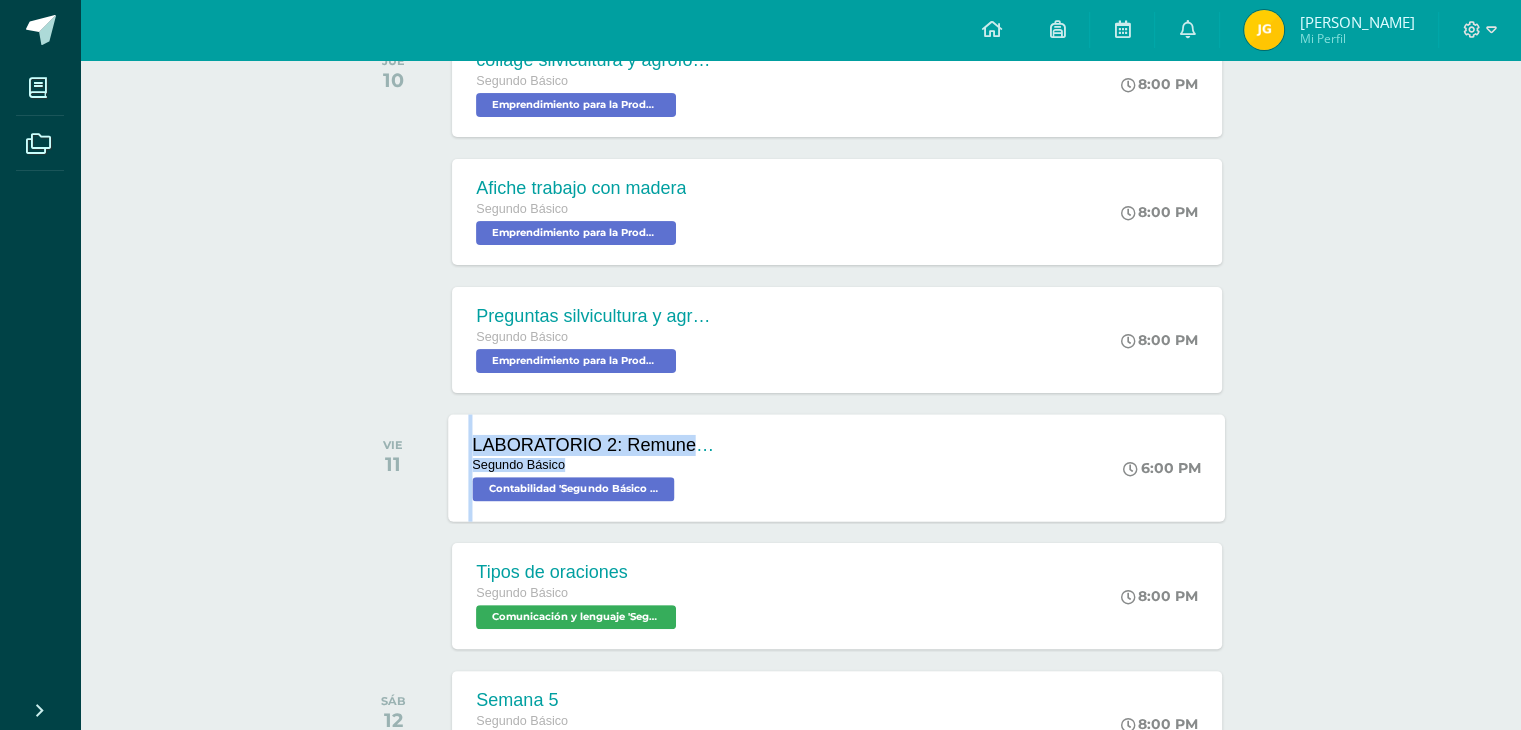 drag, startPoint x: 732, startPoint y: 411, endPoint x: 697, endPoint y: 478, distance: 75.591 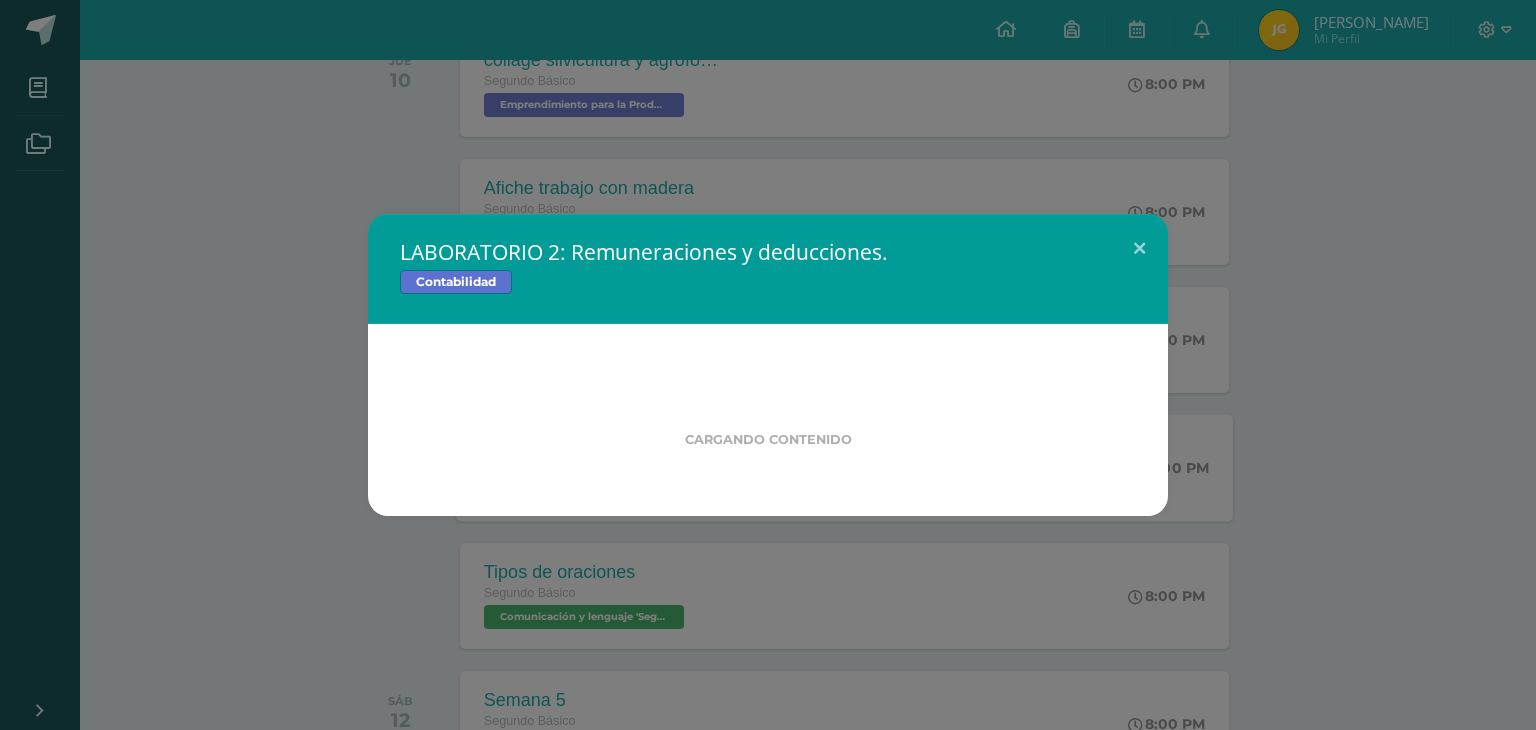 click on "Cargando contenido" at bounding box center [768, 420] 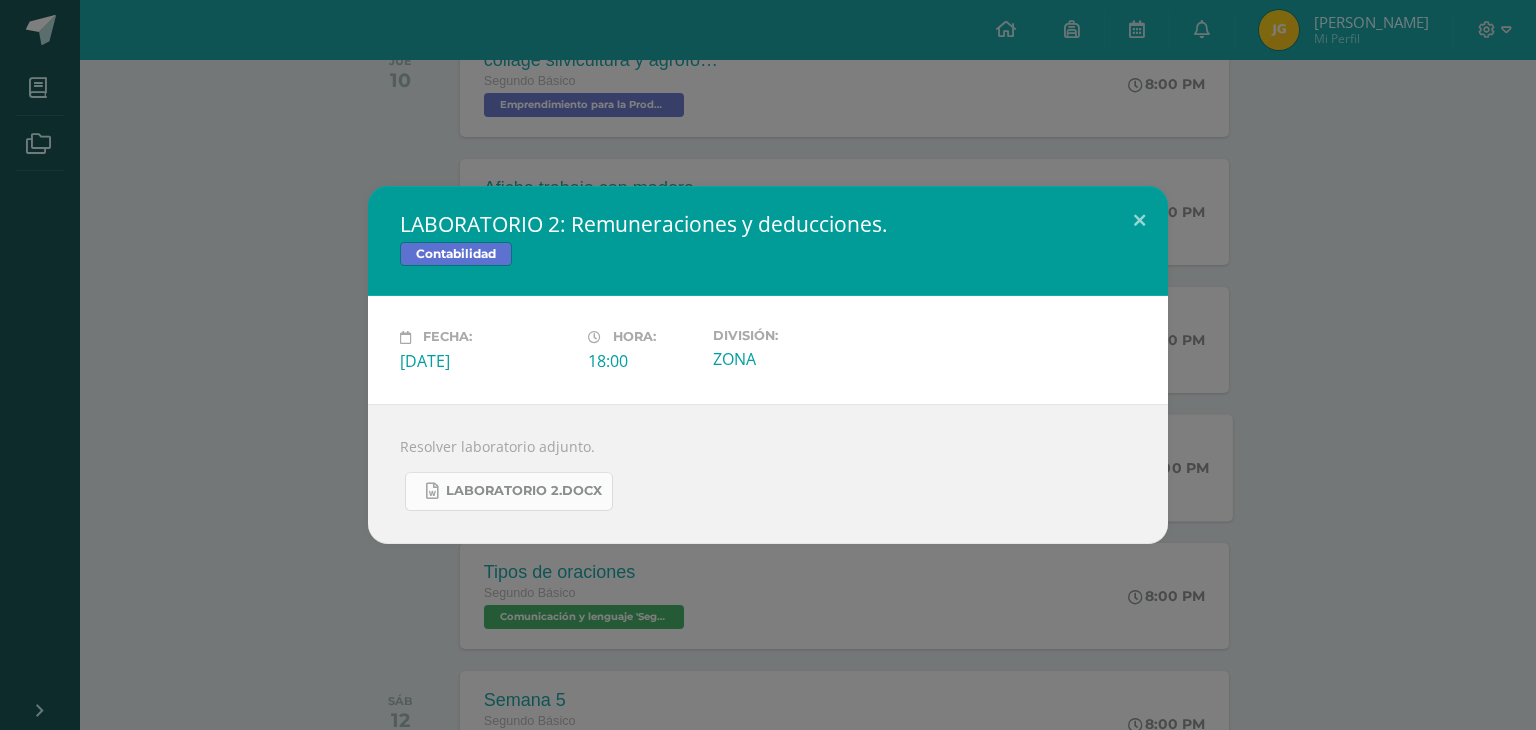 click on "LABORATORIO 2.docx" at bounding box center (524, 491) 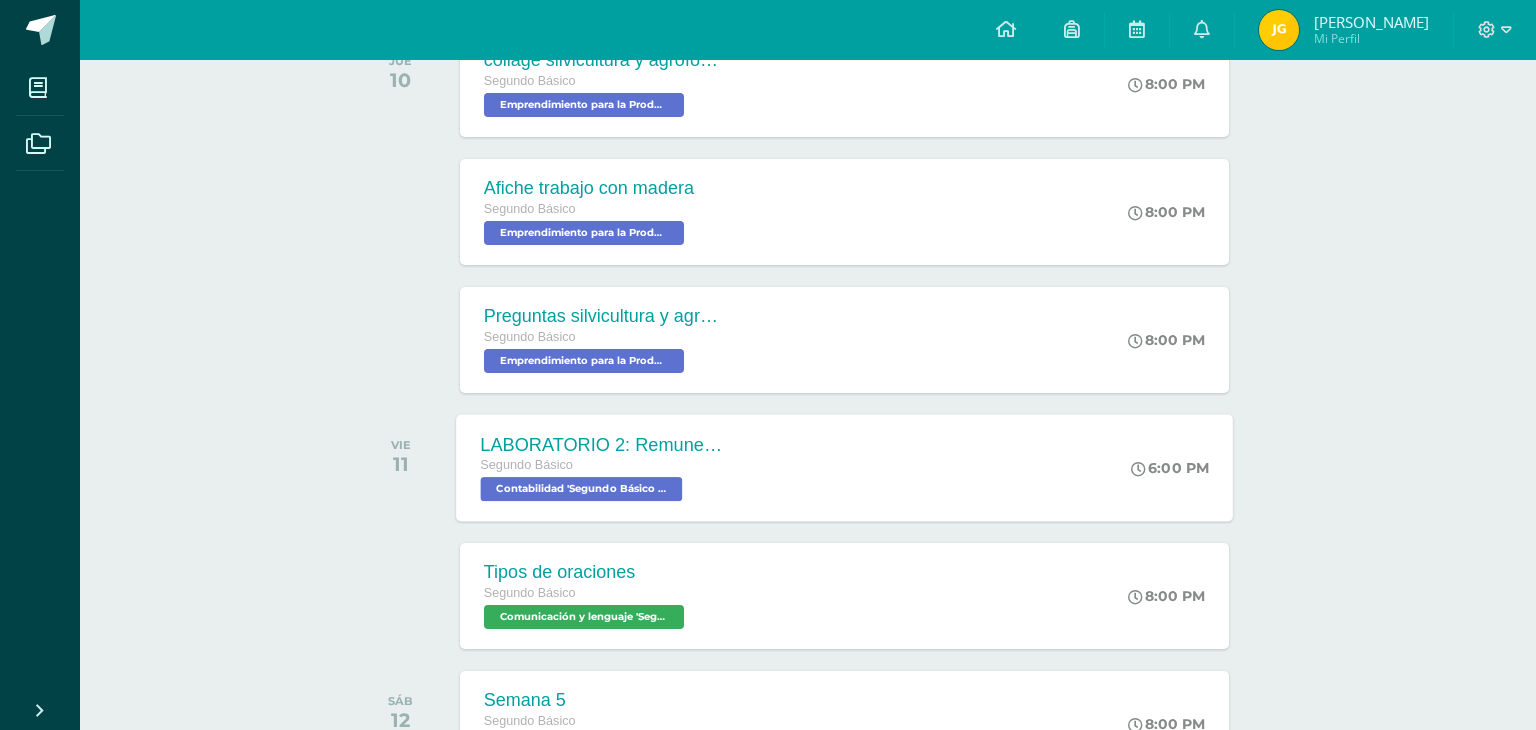 click on "LABORATORIO 2: Remuneraciones y deducciones.
Contabilidad
Fecha:
Viernes 11 de Julio
Hora:
18:00
División:" at bounding box center [768, 364] 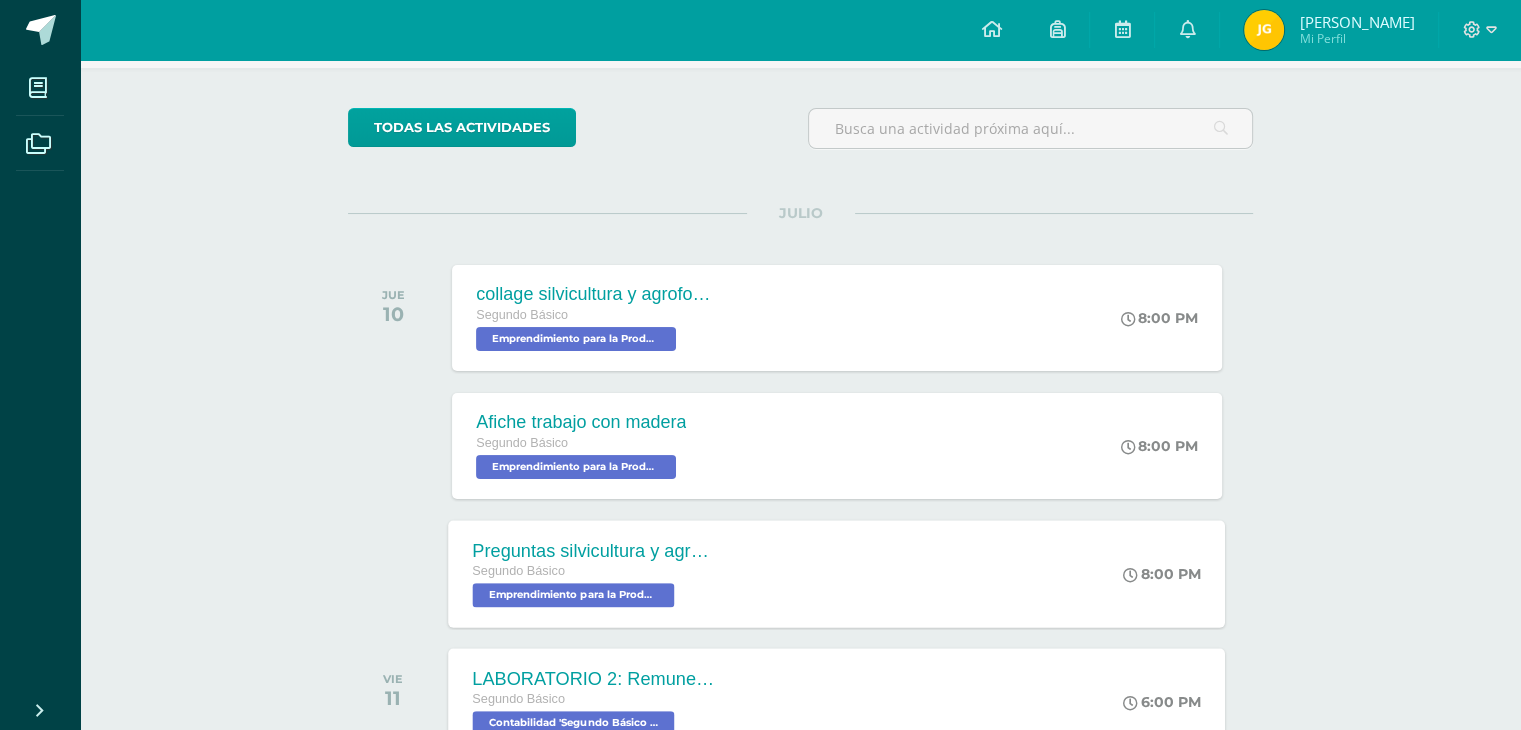 scroll, scrollTop: 0, scrollLeft: 0, axis: both 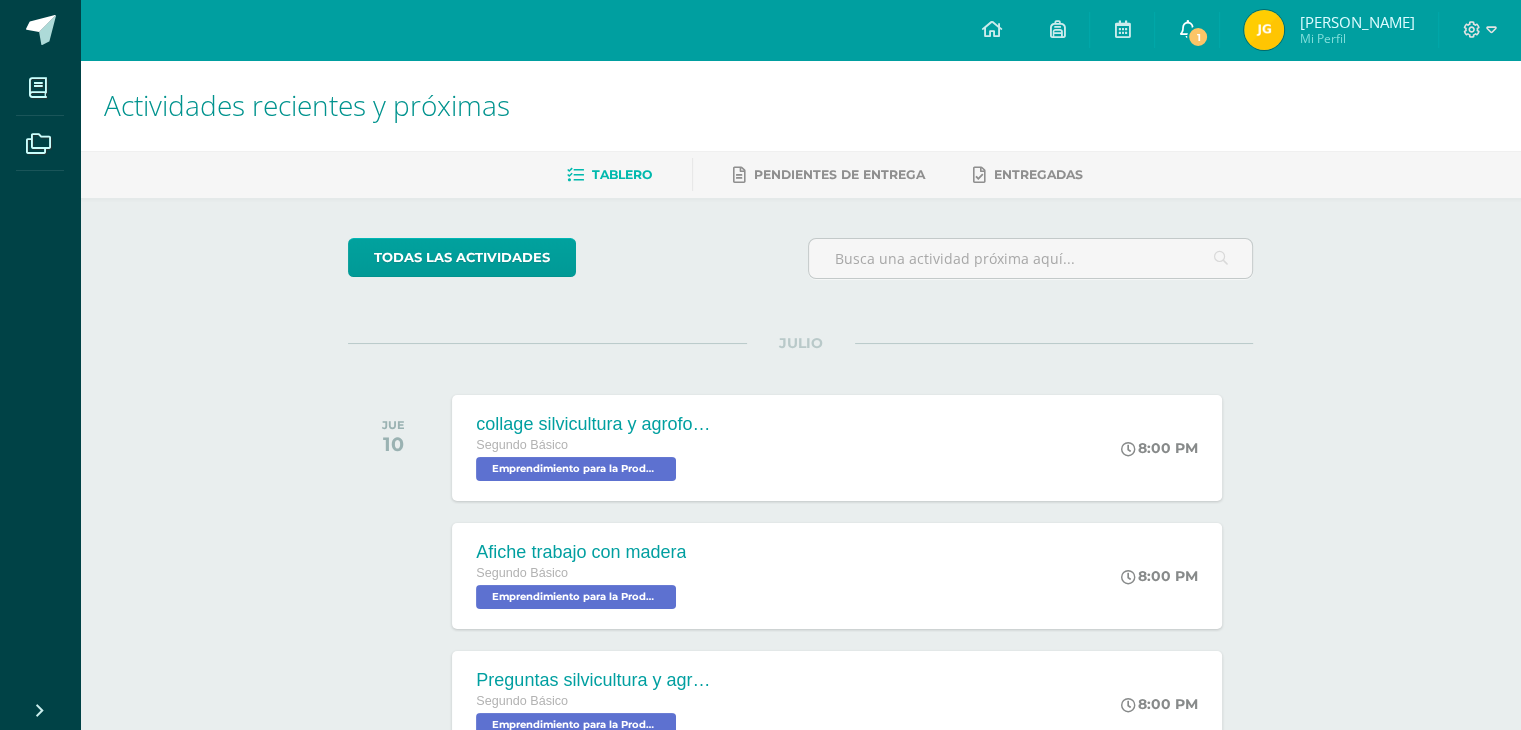 click on "1" at bounding box center (1187, 30) 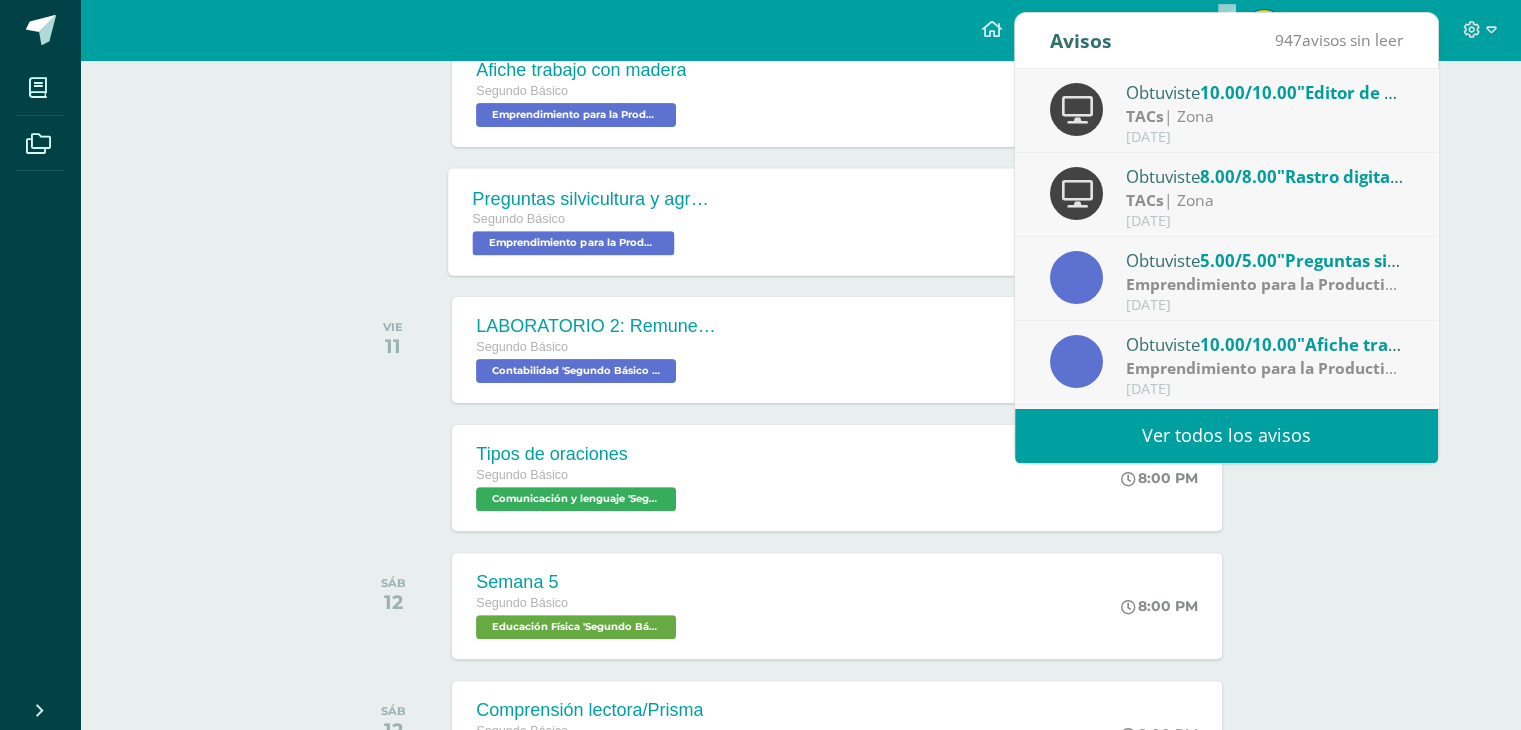 scroll, scrollTop: 483, scrollLeft: 0, axis: vertical 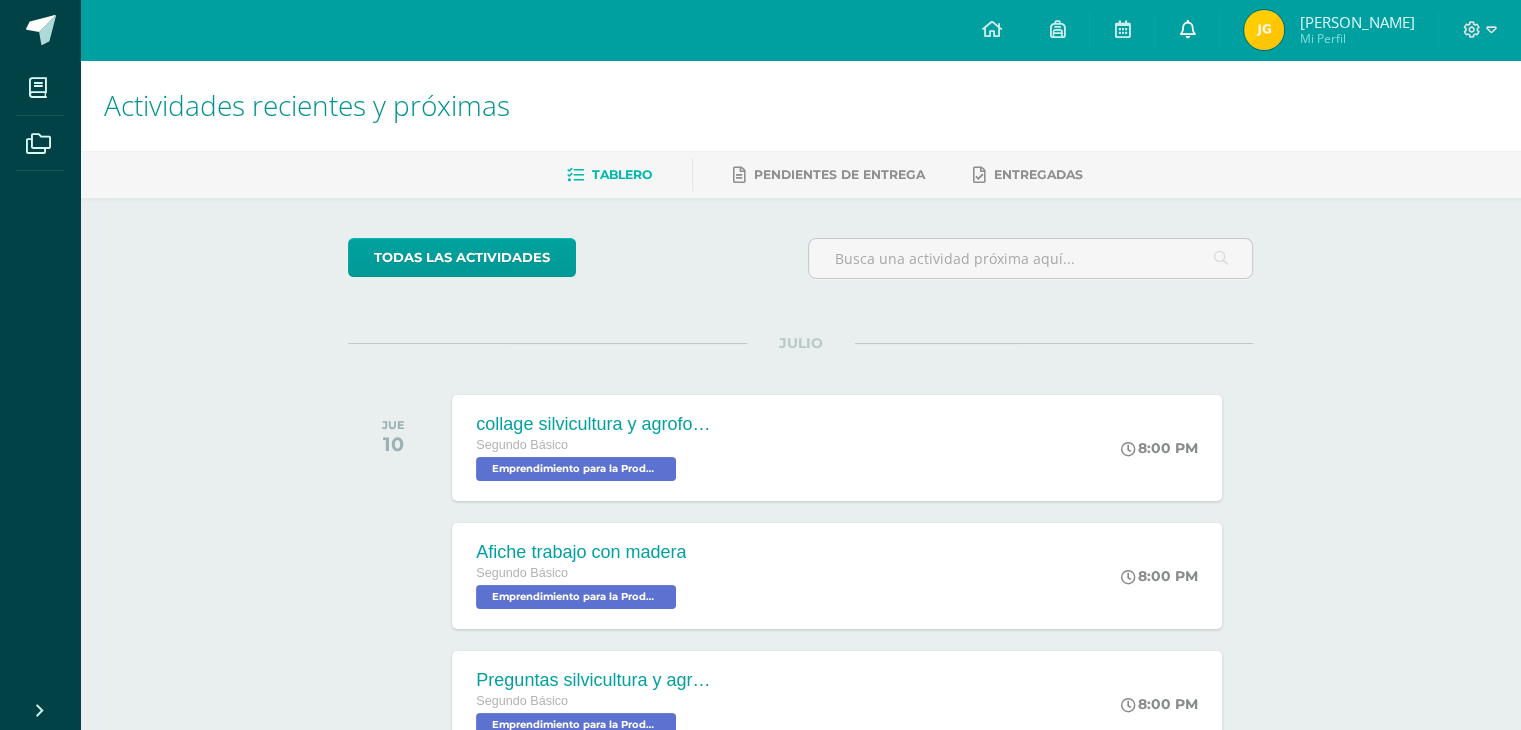 click at bounding box center [1187, 30] 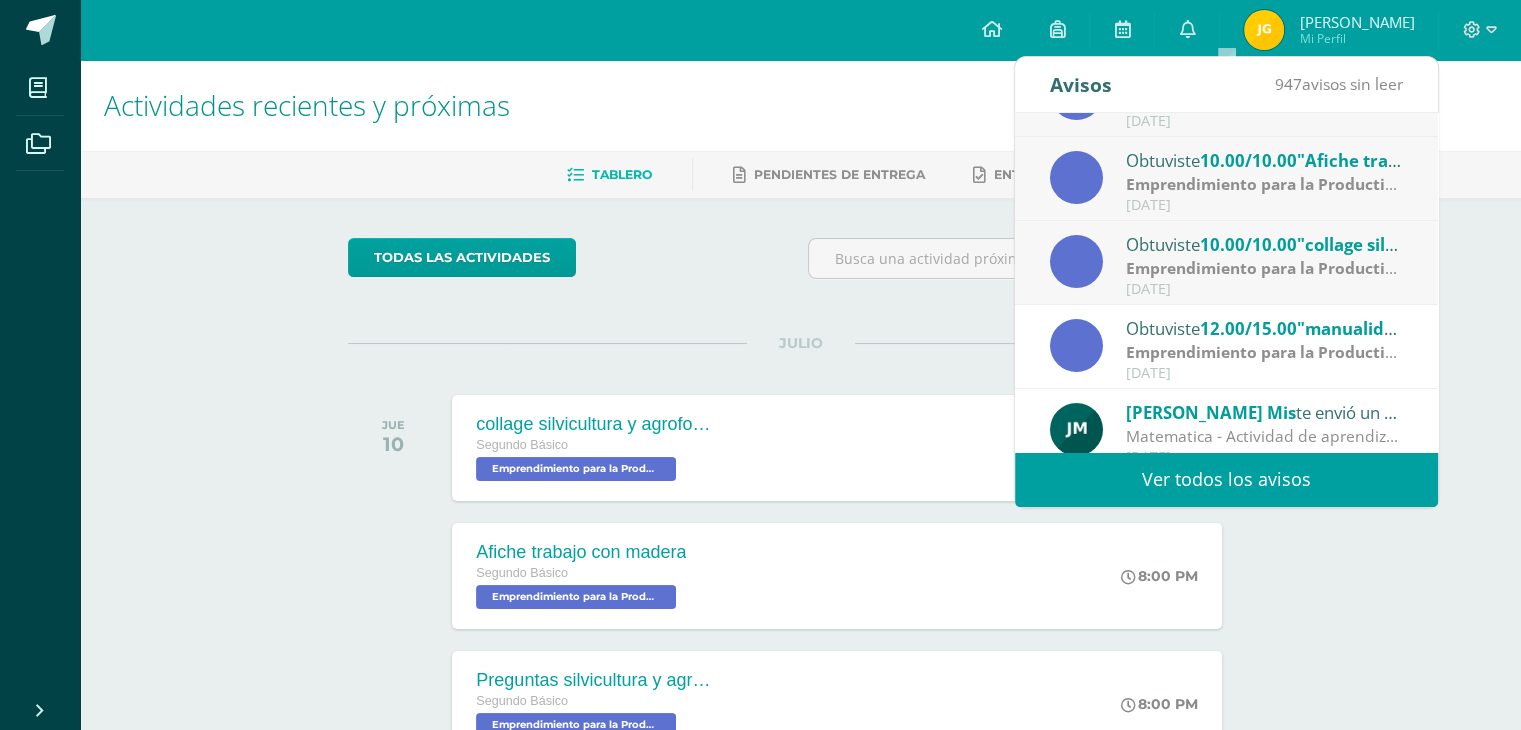 scroll, scrollTop: 332, scrollLeft: 0, axis: vertical 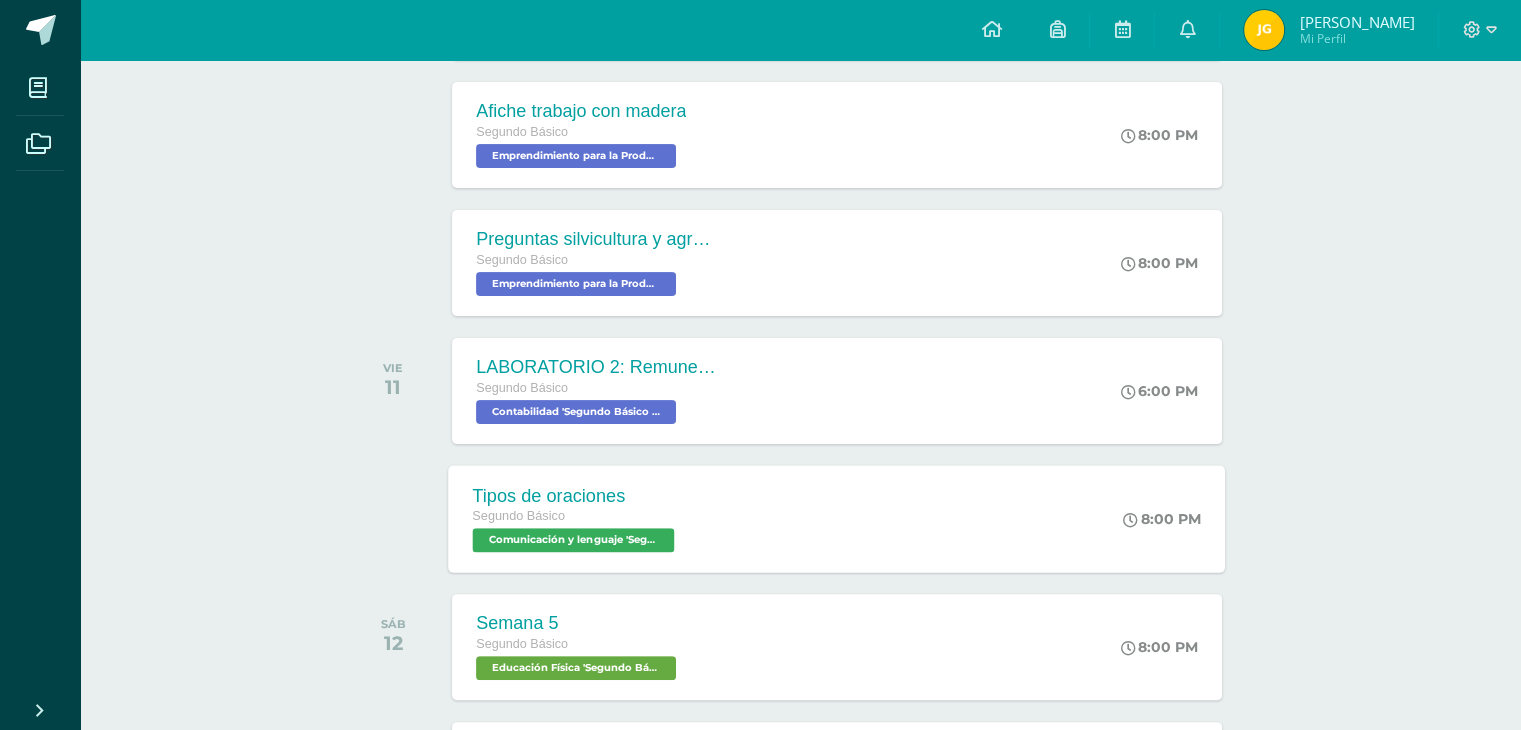 click on "Tipos de oraciones
Segundo Básico
Comunicación y lenguaje 'Segundo Básico A'
8:00 PM
Tipos de oraciones
Comunicación y lenguaje
Cargando contenido" at bounding box center [837, 518] 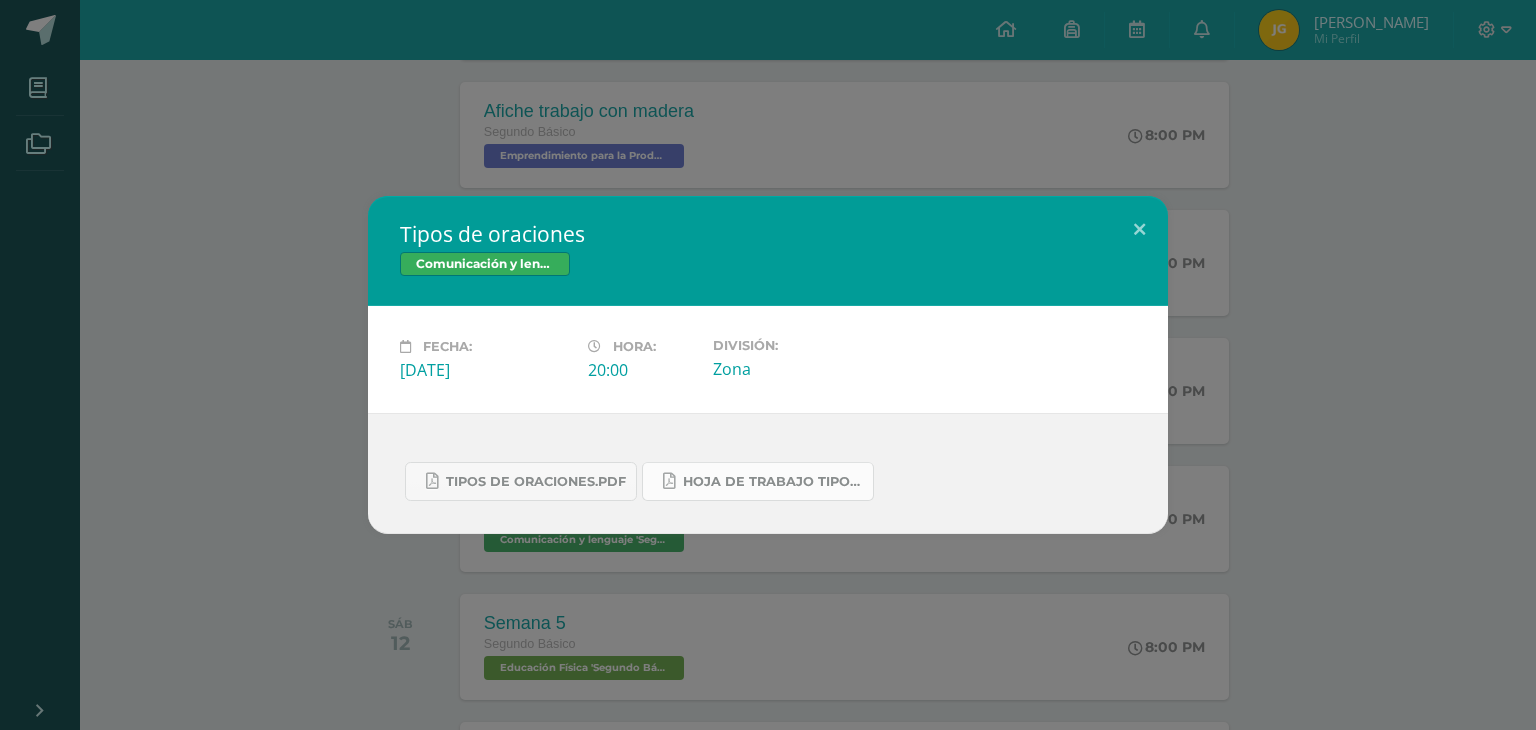 click on "Hoja de trabajo Tipos de oraciones 2do. Bás..pdf" at bounding box center [773, 482] 